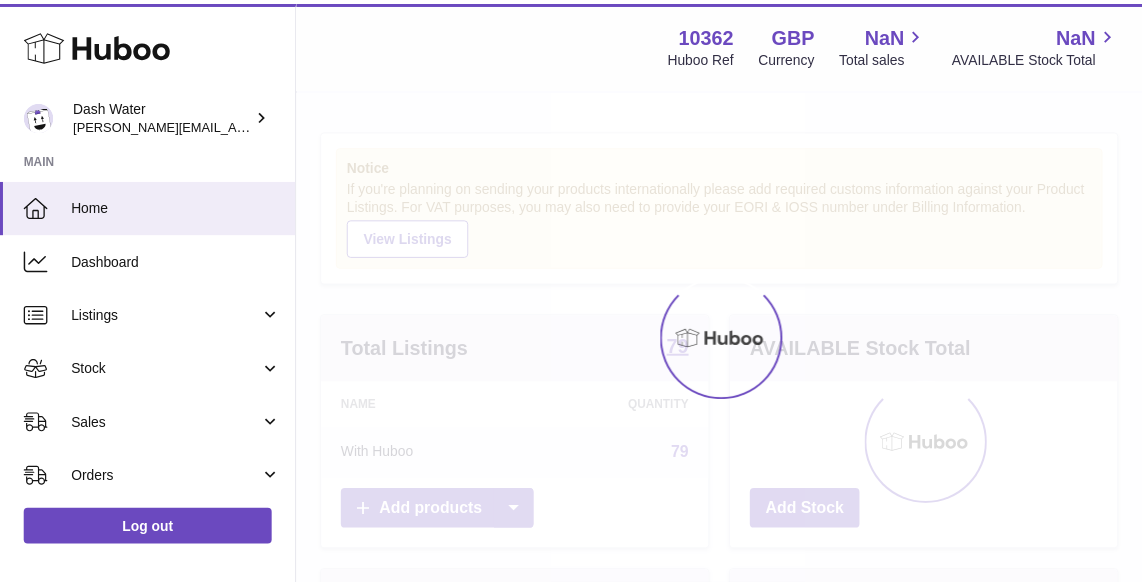 scroll, scrollTop: 0, scrollLeft: 0, axis: both 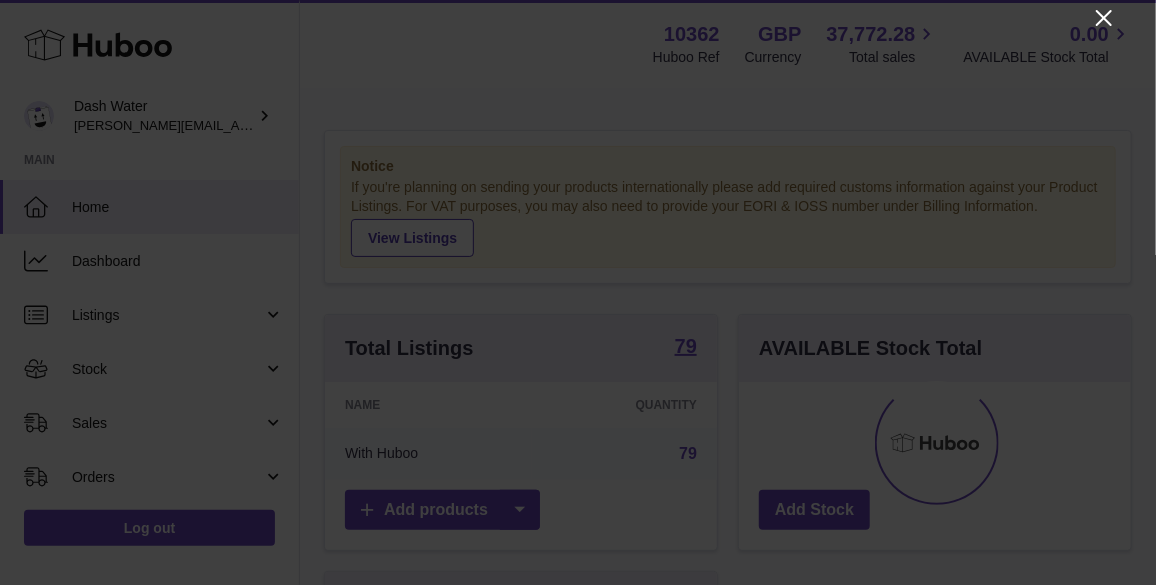 click 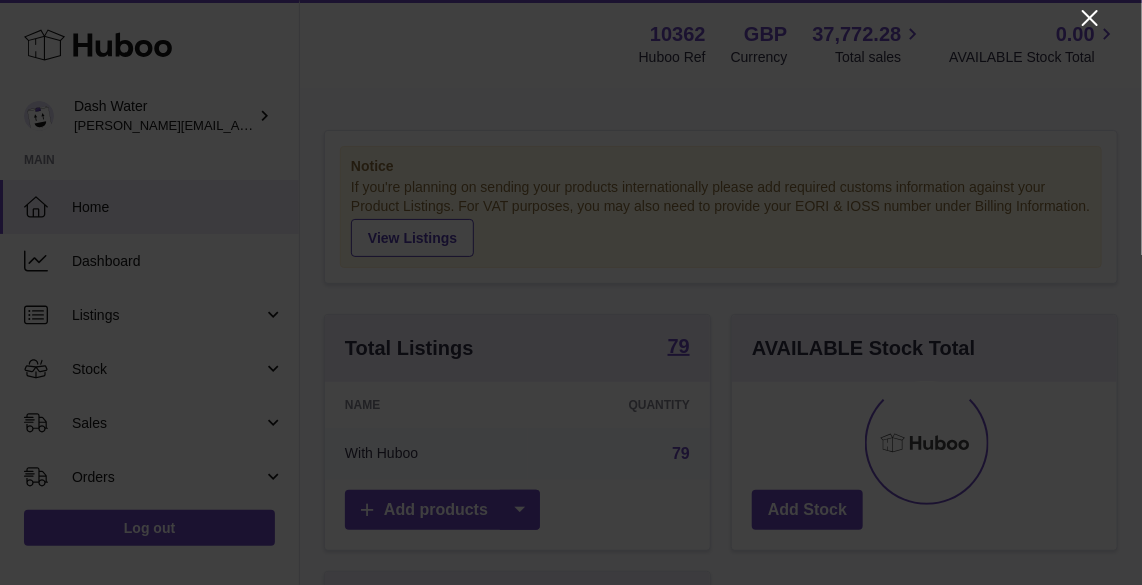 scroll, scrollTop: 312, scrollLeft: 386, axis: both 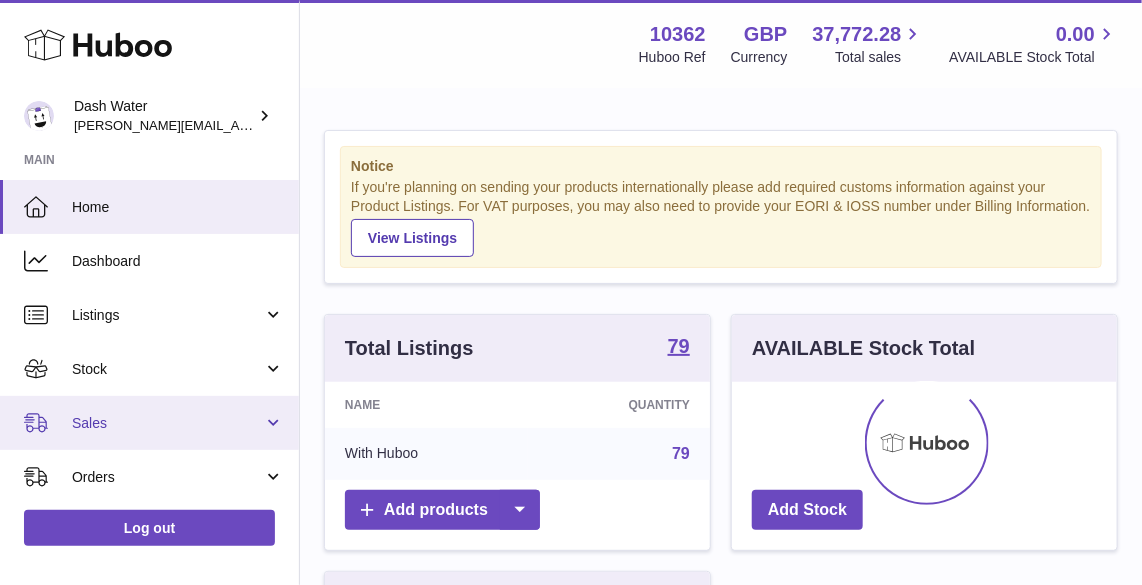 click on "Sales" at bounding box center [149, 423] 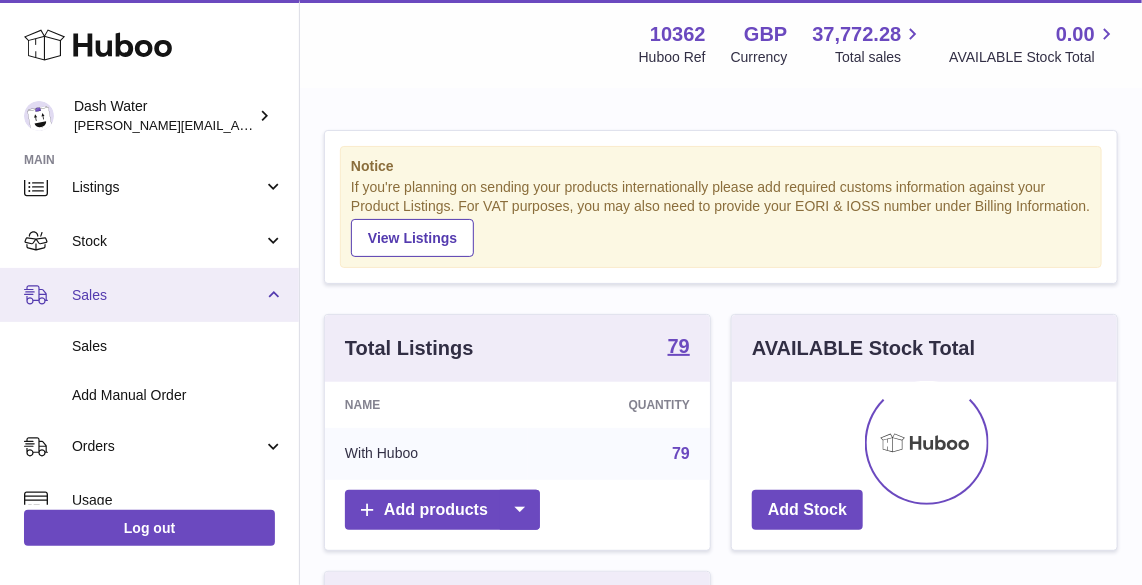 scroll, scrollTop: 129, scrollLeft: 0, axis: vertical 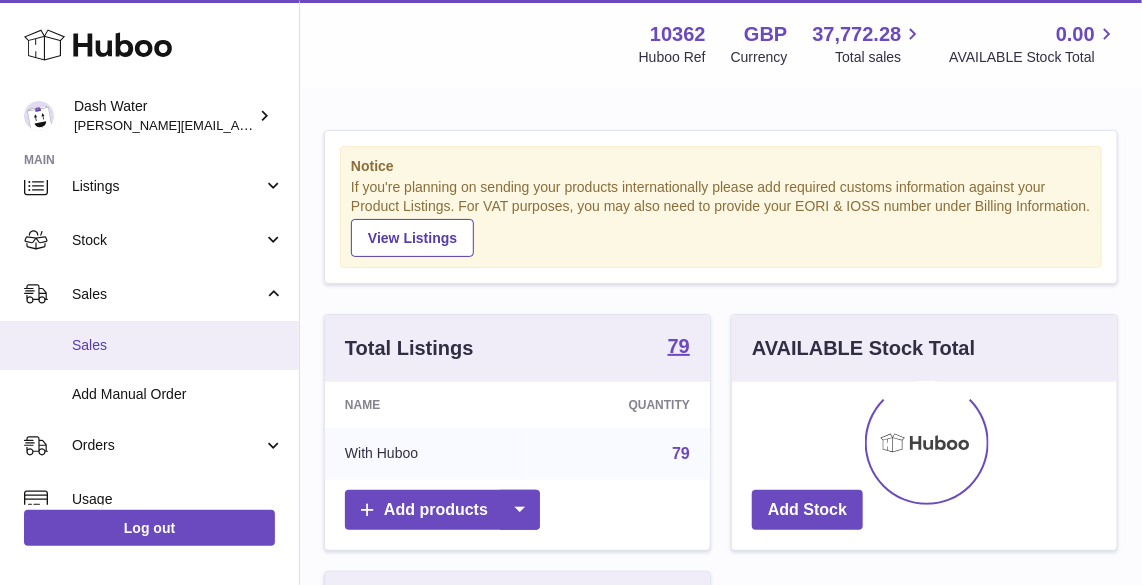 click on "Sales" at bounding box center [178, 345] 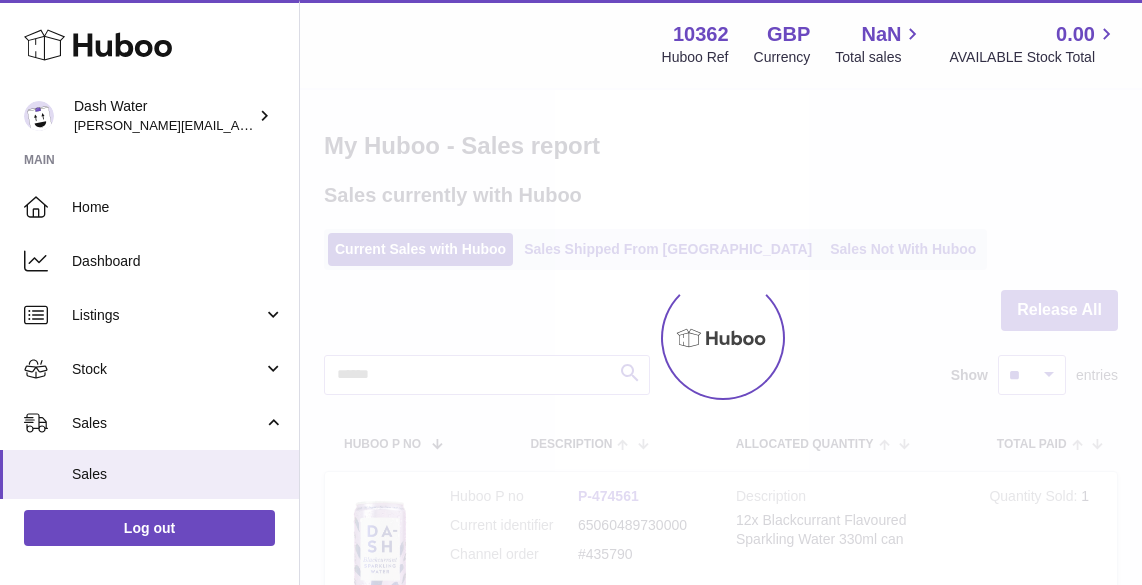 scroll, scrollTop: 0, scrollLeft: 0, axis: both 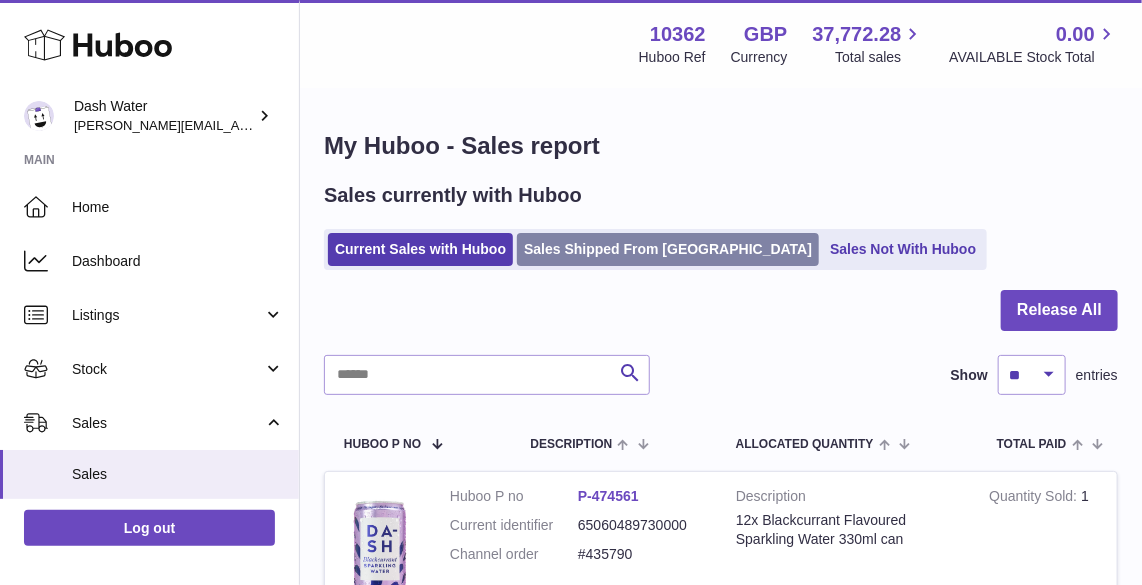 click on "Sales Shipped From [GEOGRAPHIC_DATA]" at bounding box center [668, 249] 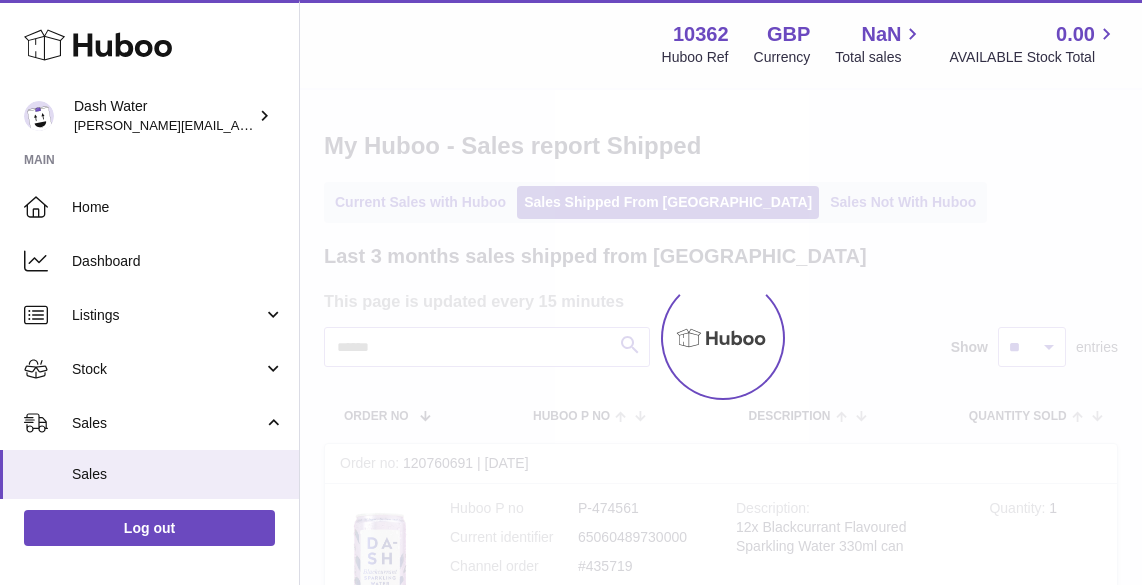 scroll, scrollTop: 0, scrollLeft: 0, axis: both 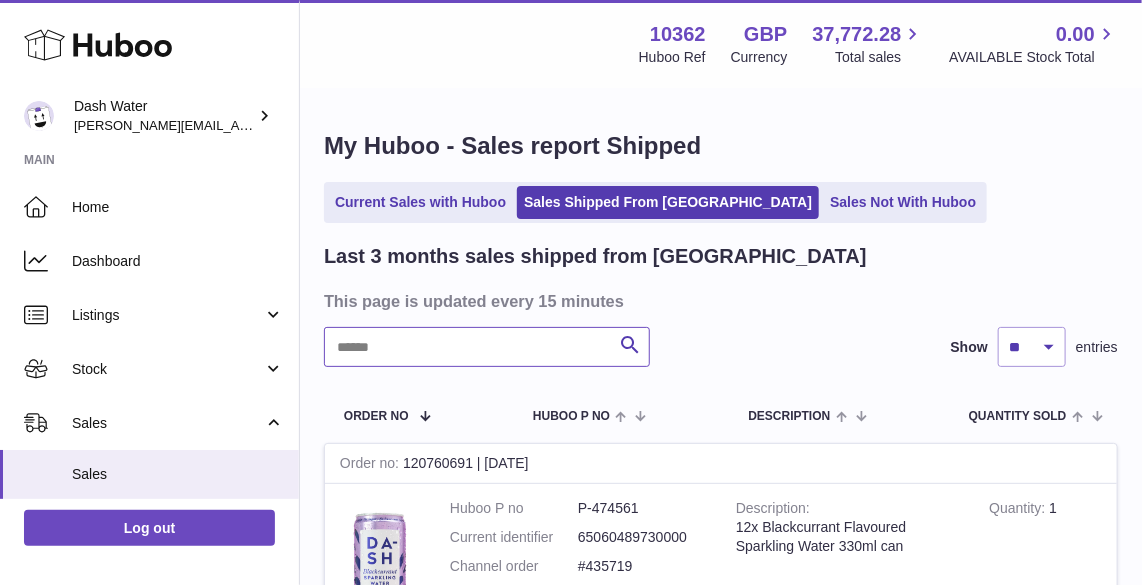 click at bounding box center (487, 347) 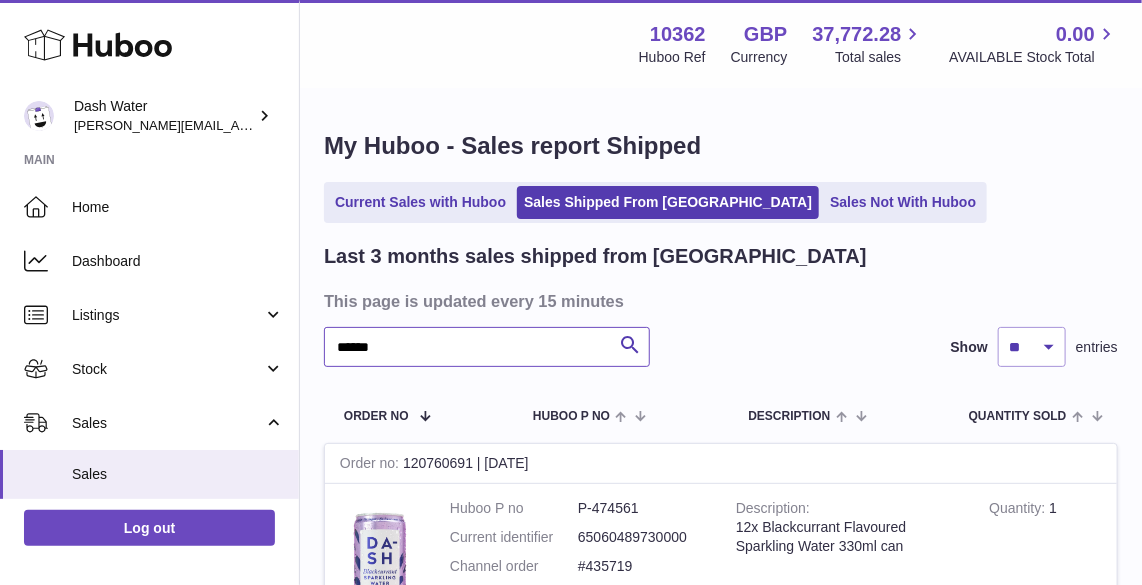 type on "******" 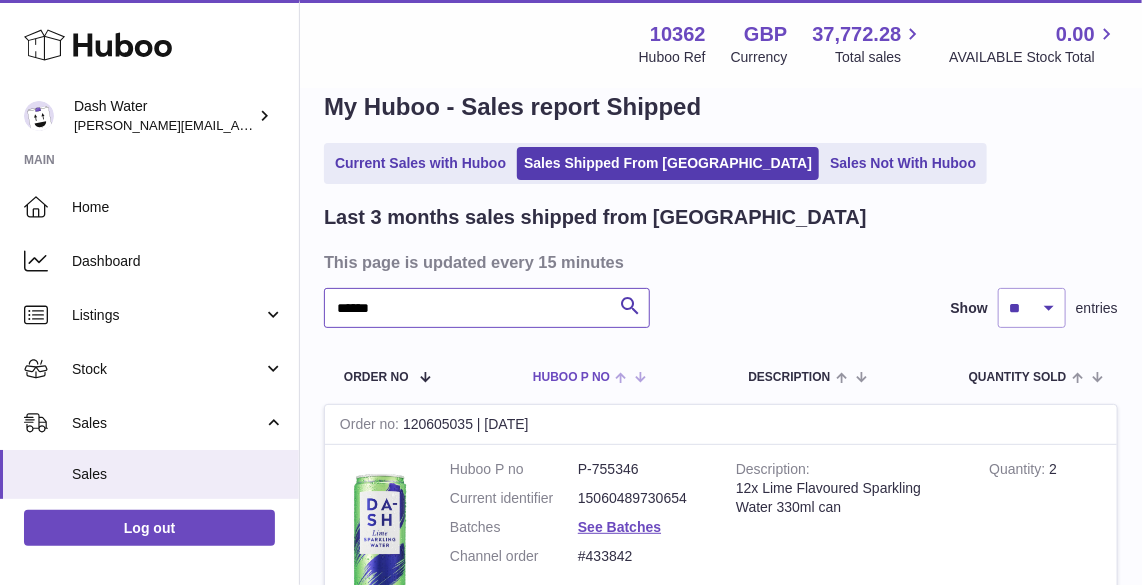 scroll, scrollTop: 0, scrollLeft: 0, axis: both 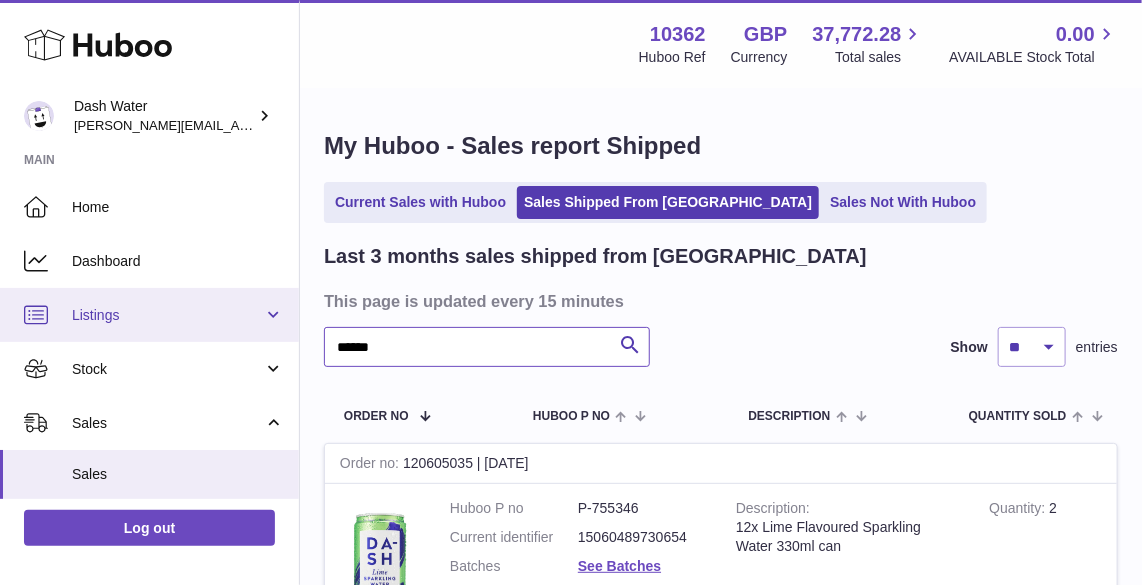 drag, startPoint x: 478, startPoint y: 333, endPoint x: 218, endPoint y: 326, distance: 260.0942 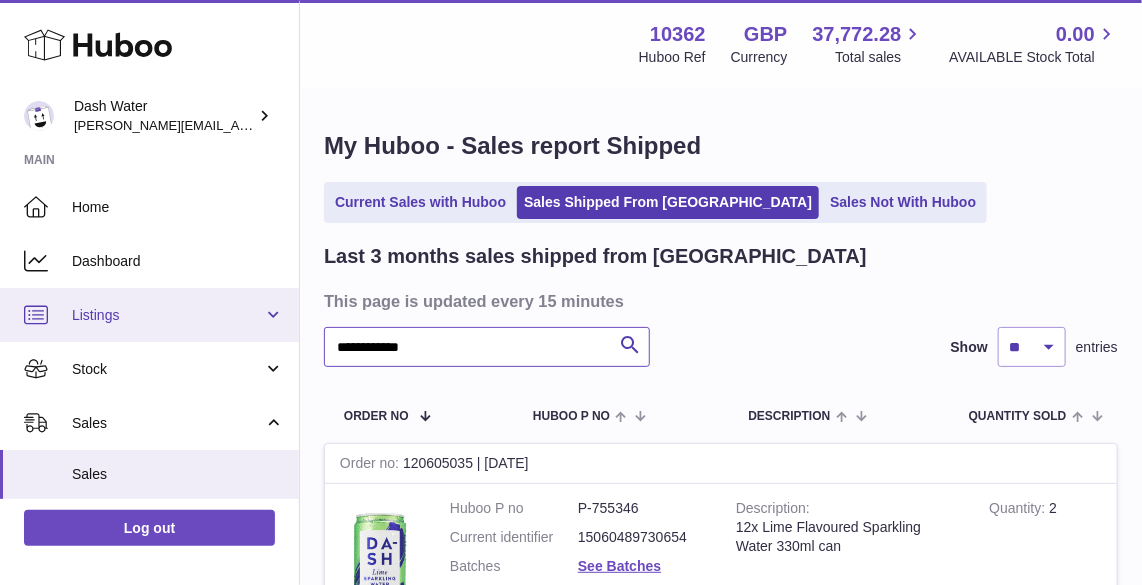 type on "**********" 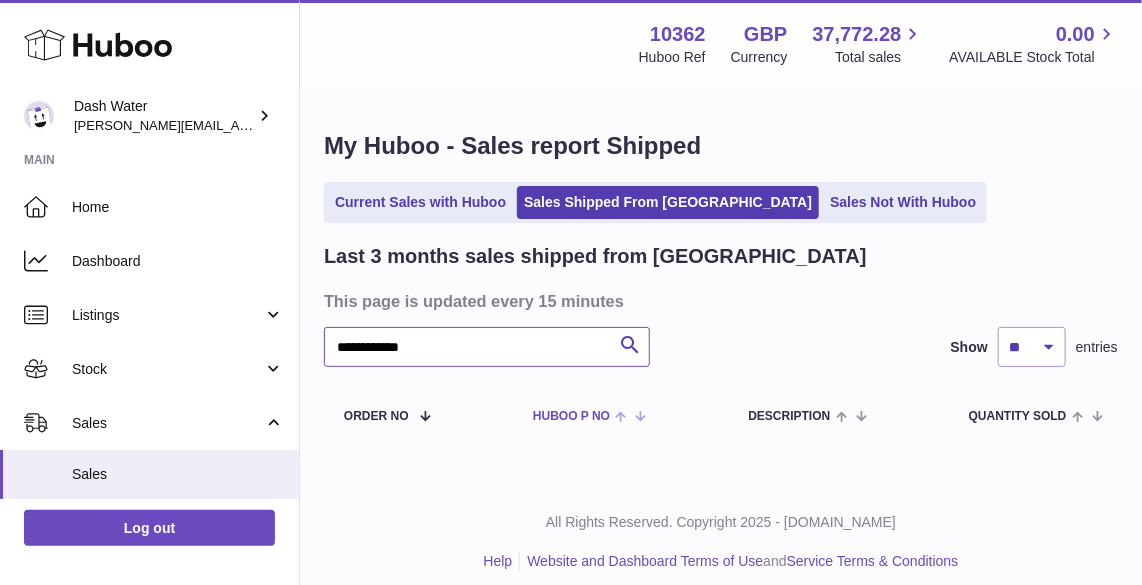 scroll, scrollTop: 15, scrollLeft: 0, axis: vertical 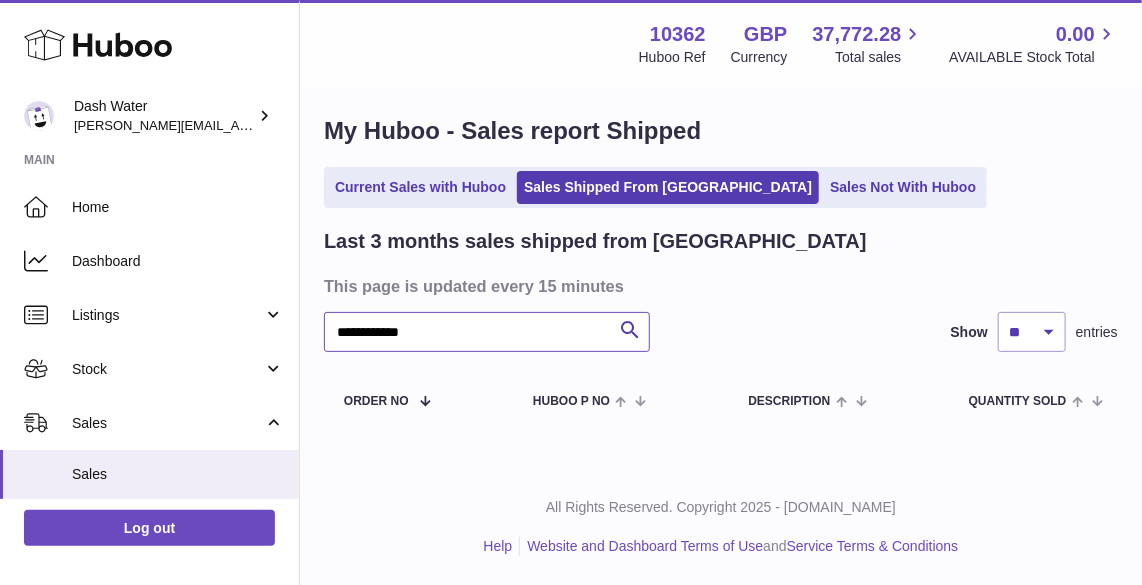 drag, startPoint x: 506, startPoint y: 327, endPoint x: 335, endPoint y: 323, distance: 171.04678 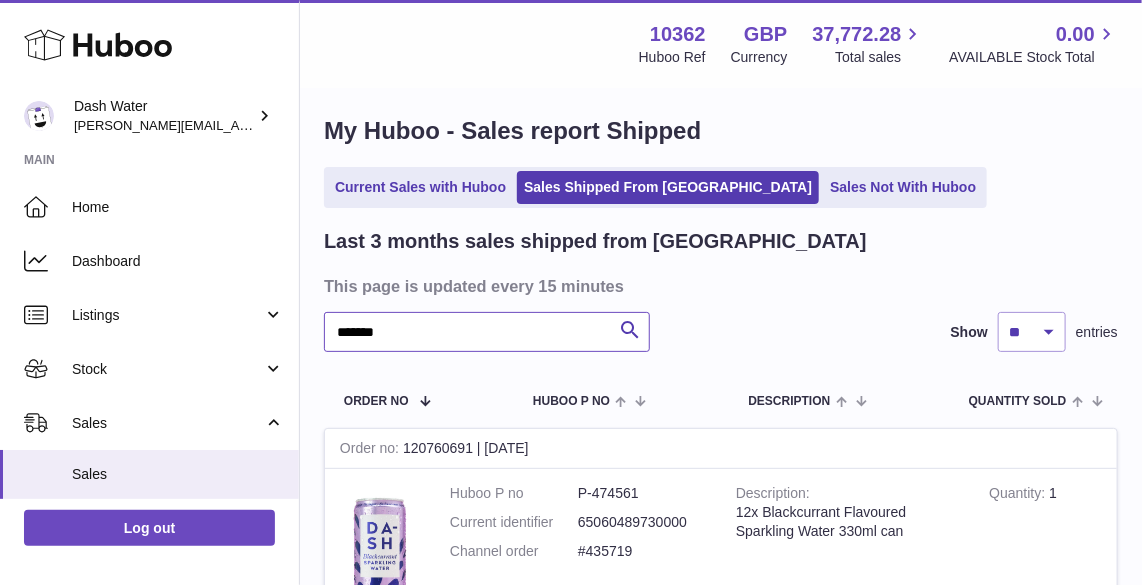 type on "*******" 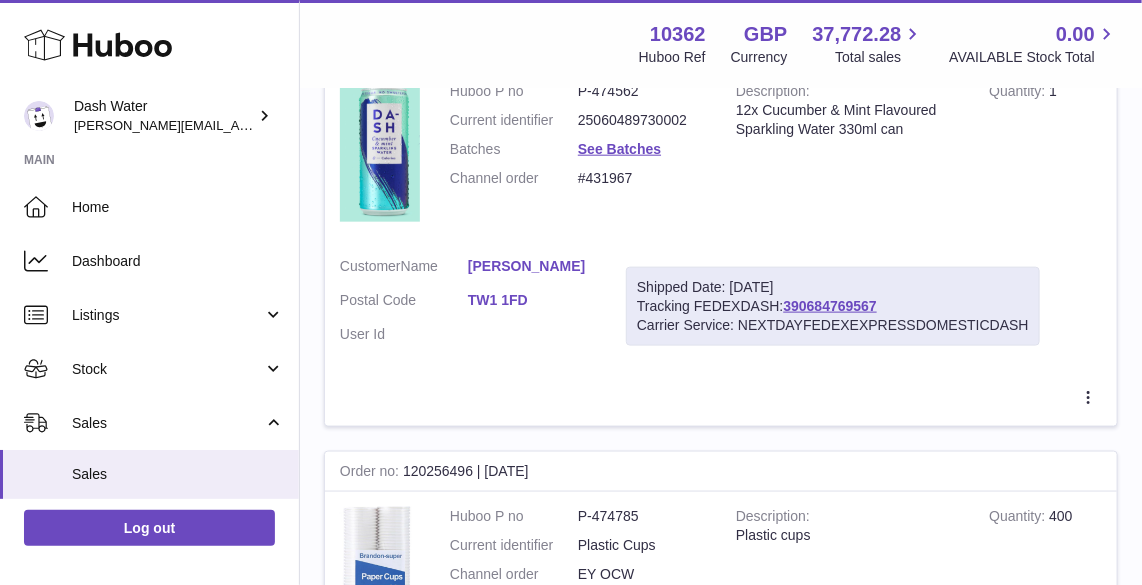 scroll, scrollTop: 3378, scrollLeft: 0, axis: vertical 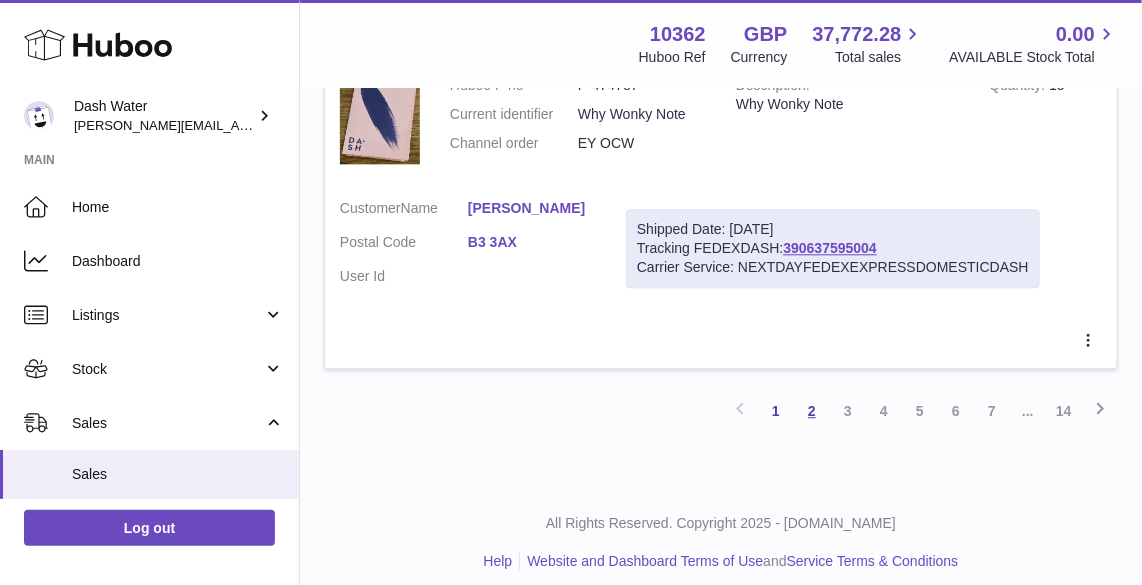 click on "2" at bounding box center [812, 411] 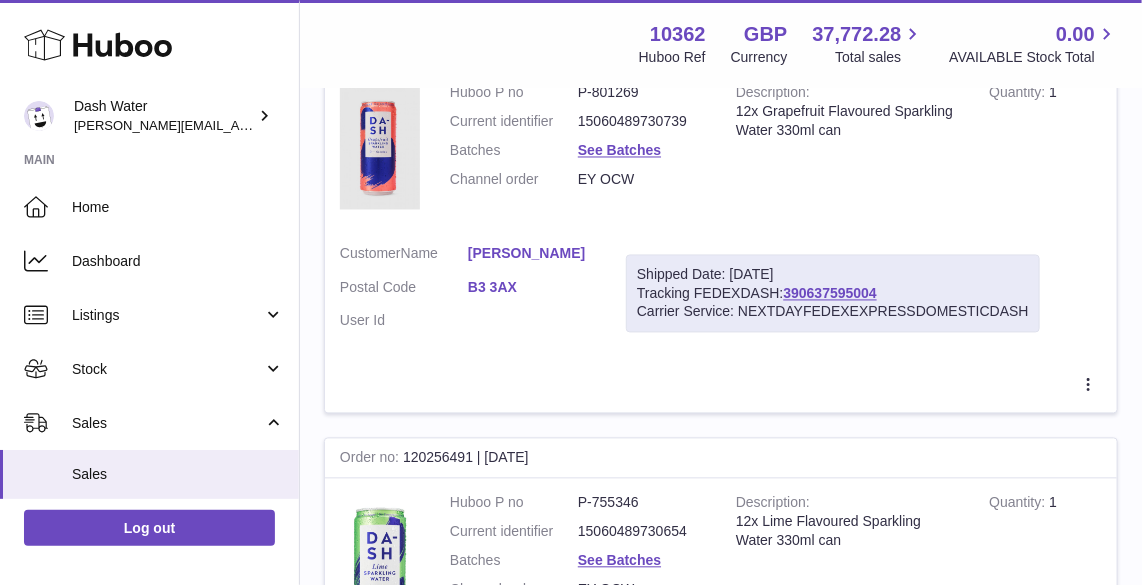 scroll, scrollTop: 1363, scrollLeft: 0, axis: vertical 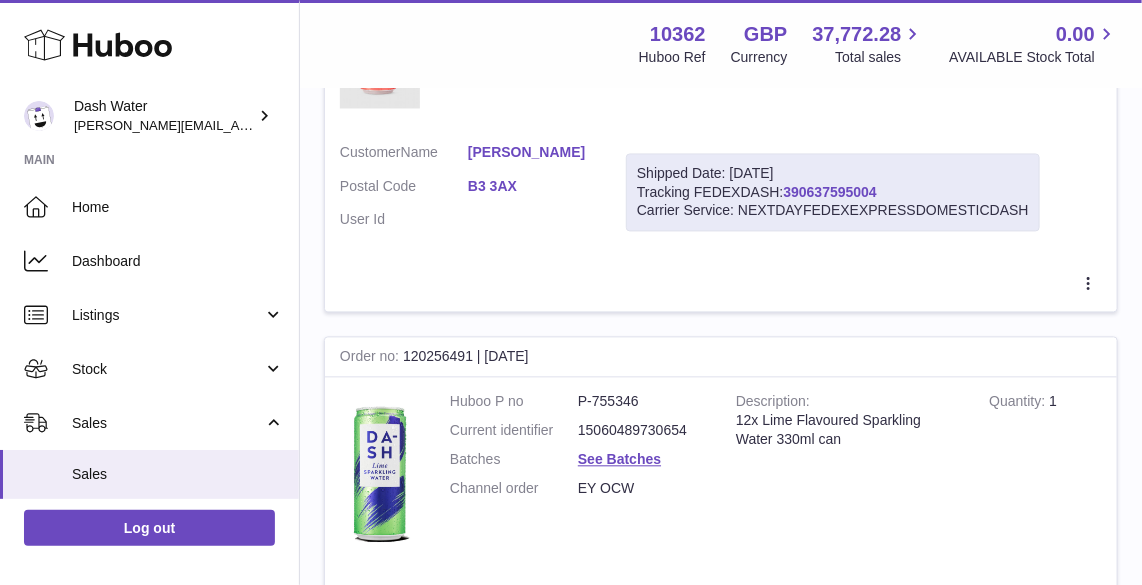 click on "390637595004" at bounding box center [830, 192] 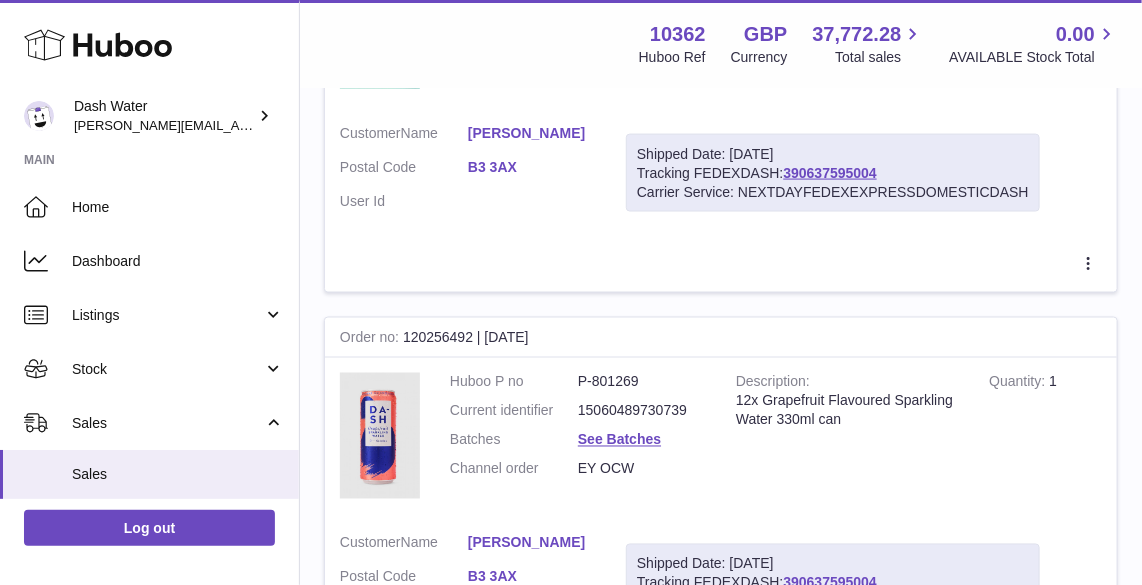 scroll, scrollTop: 908, scrollLeft: 0, axis: vertical 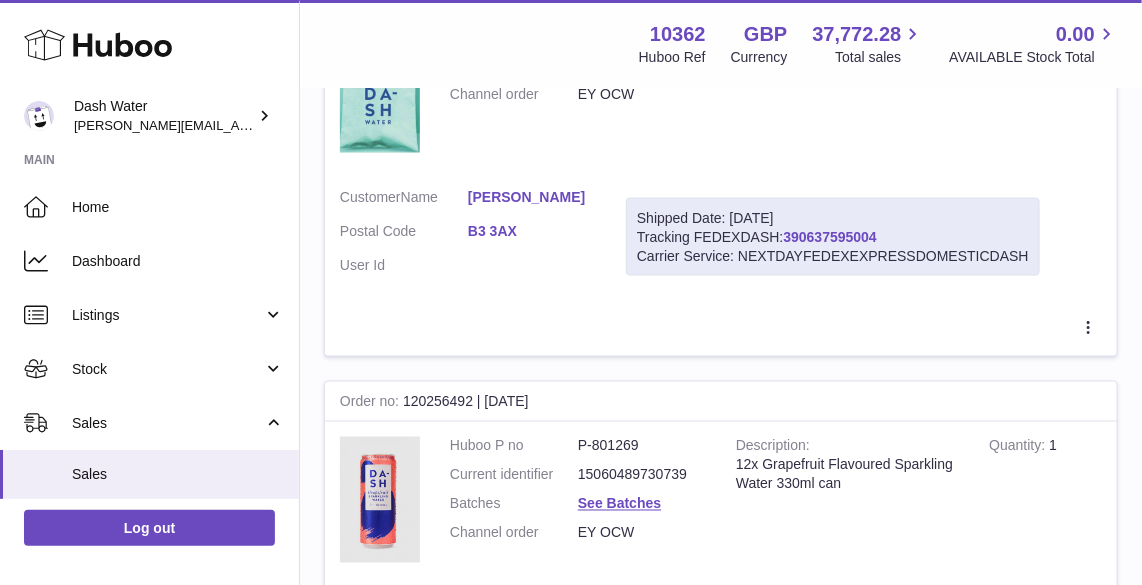 click on "390637595004" at bounding box center [830, 237] 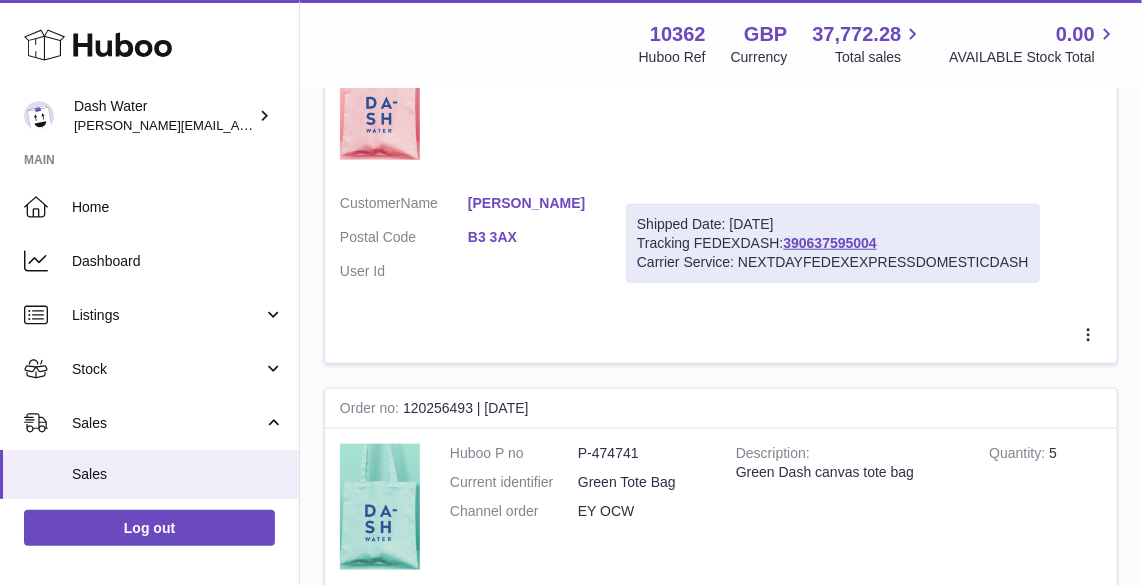 scroll, scrollTop: 453, scrollLeft: 0, axis: vertical 